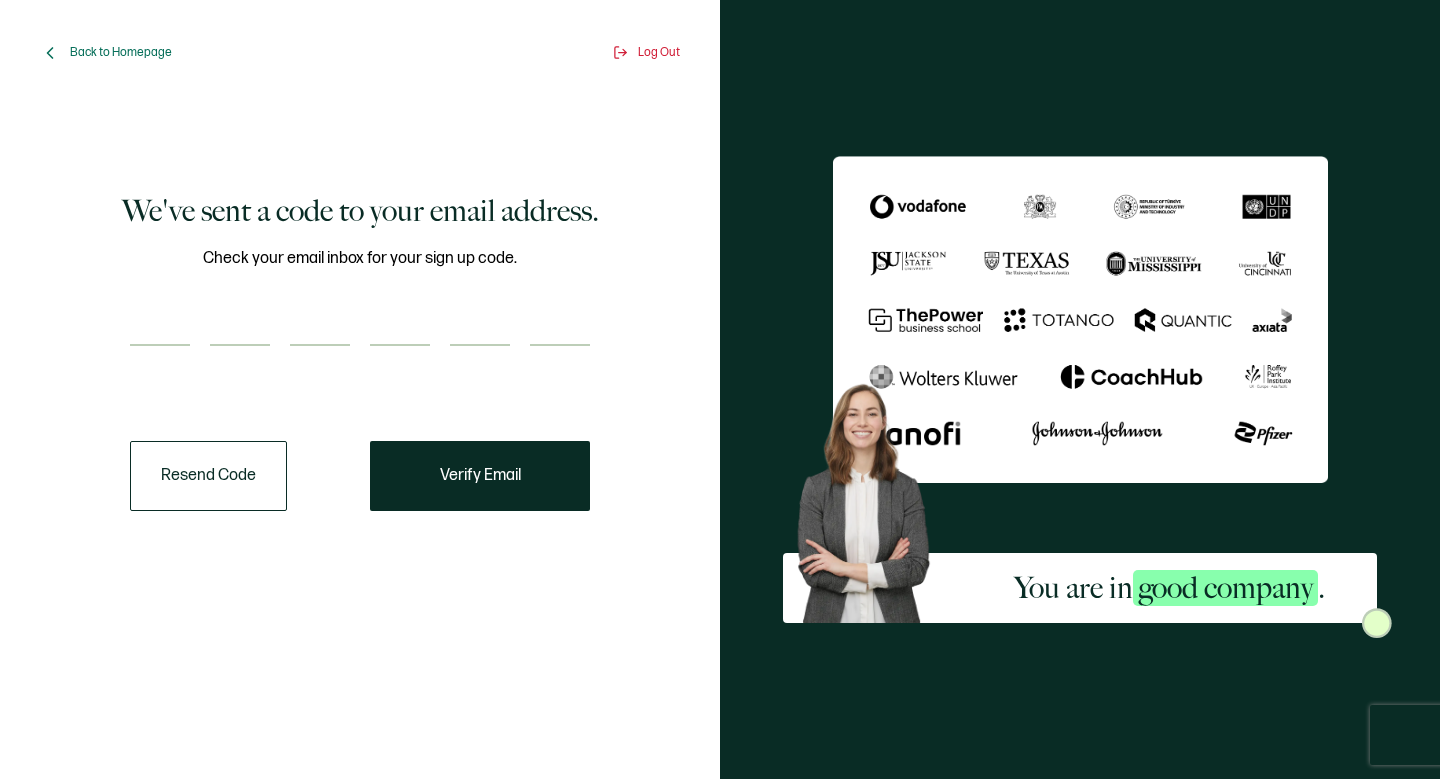 scroll, scrollTop: 0, scrollLeft: 0, axis: both 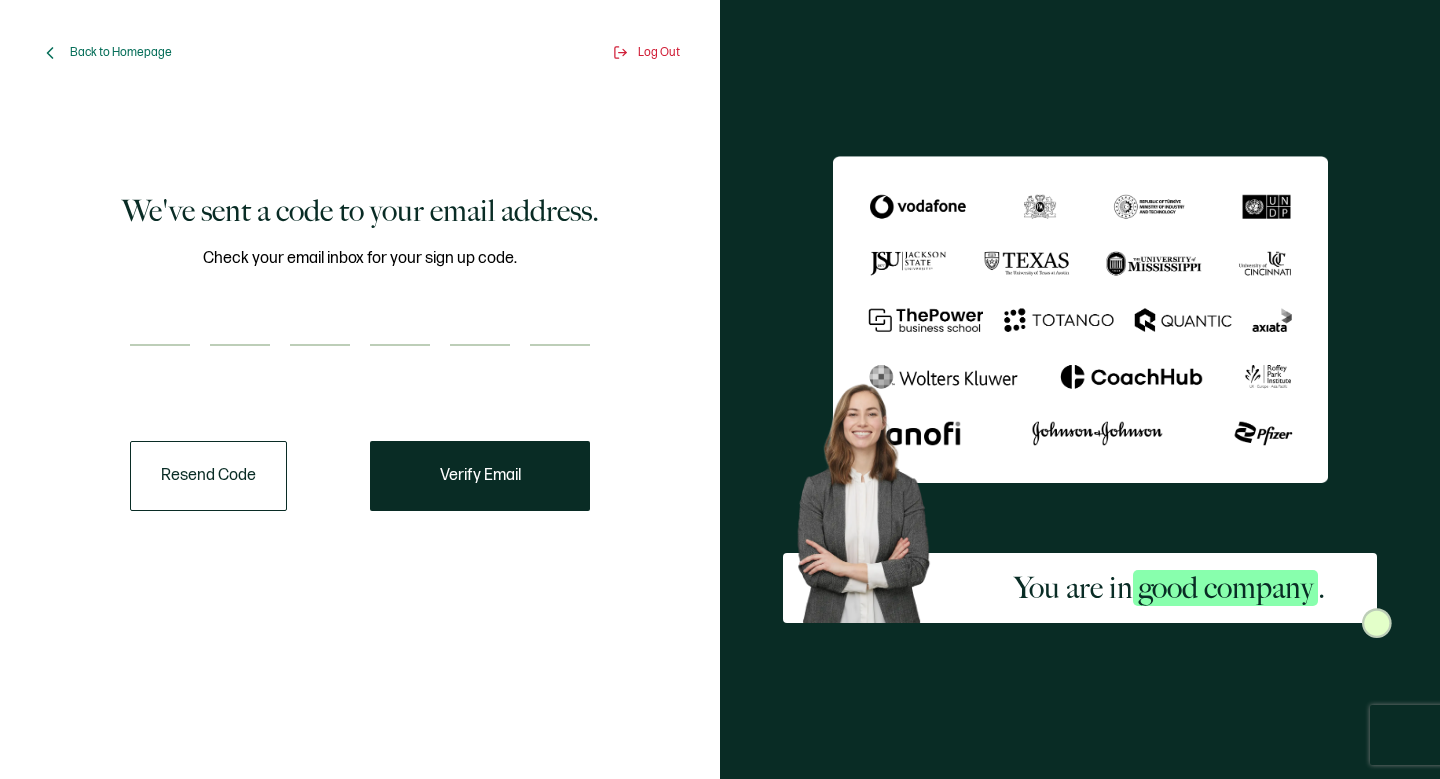 click at bounding box center [160, 326] 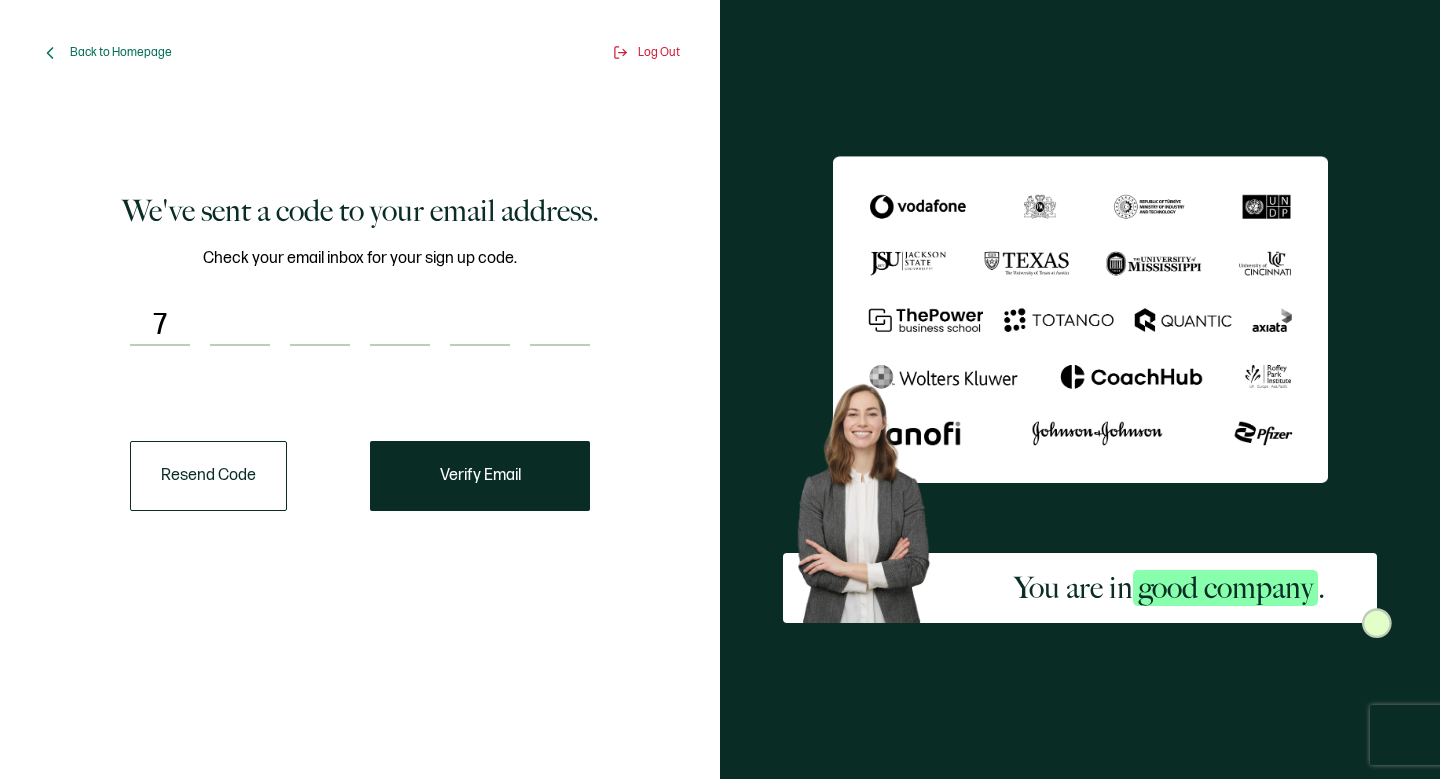type on "3" 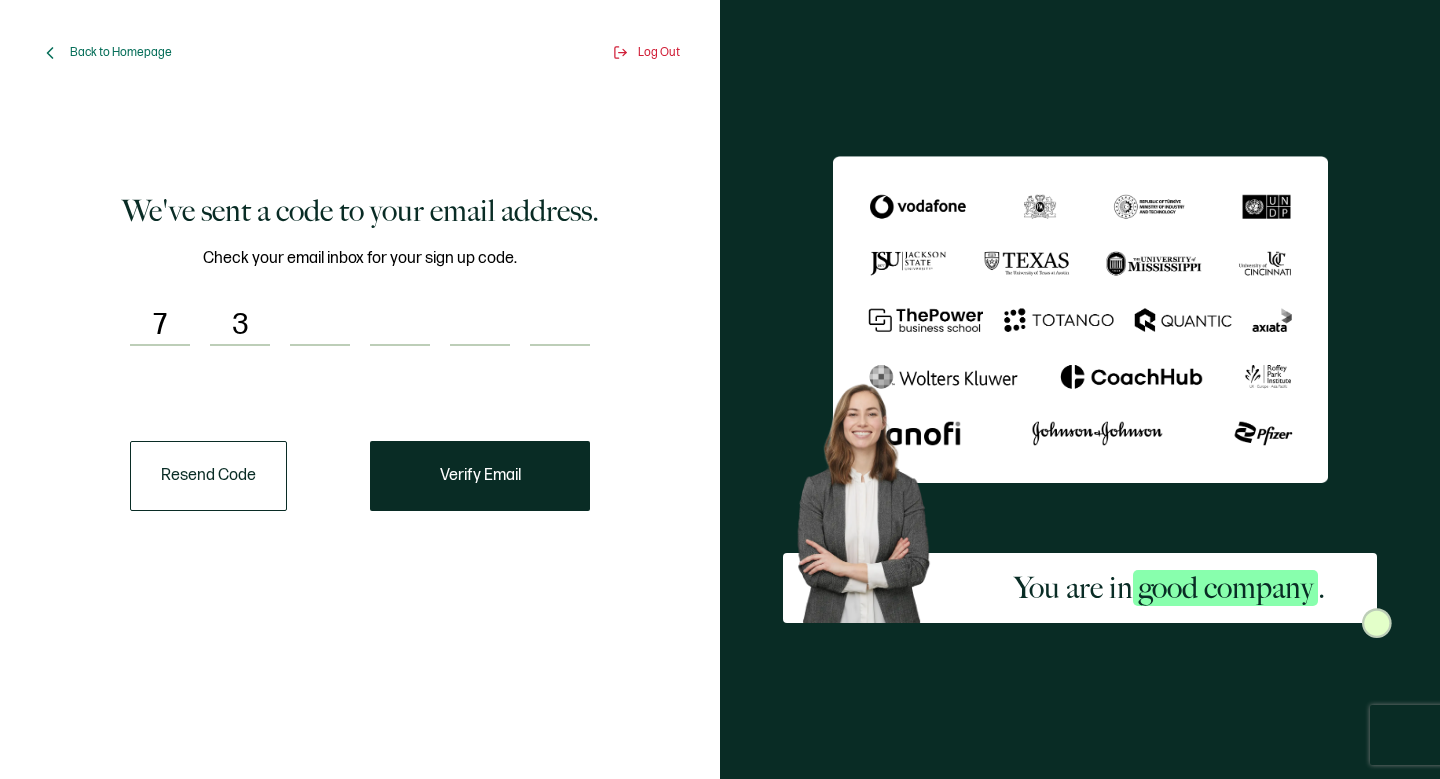 type on "5" 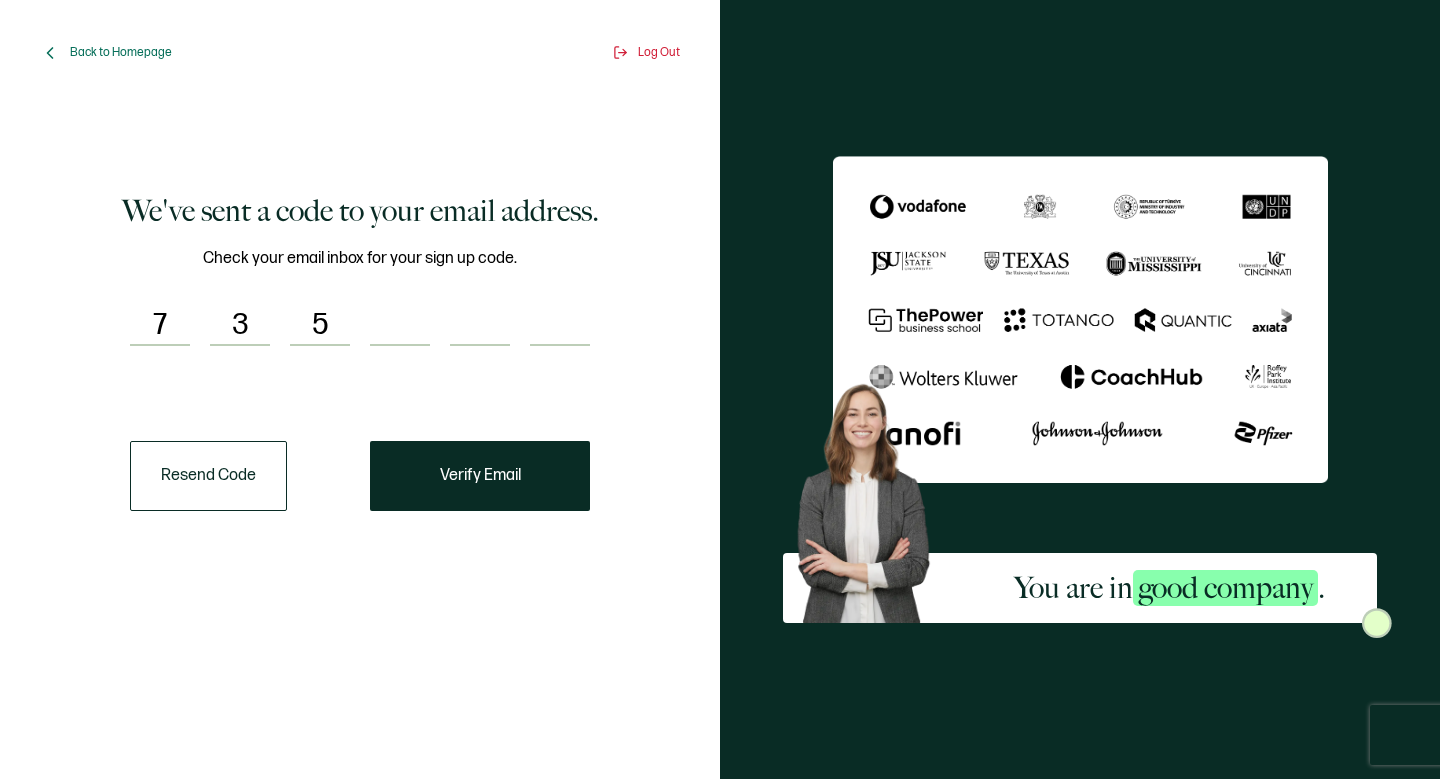 type on "2" 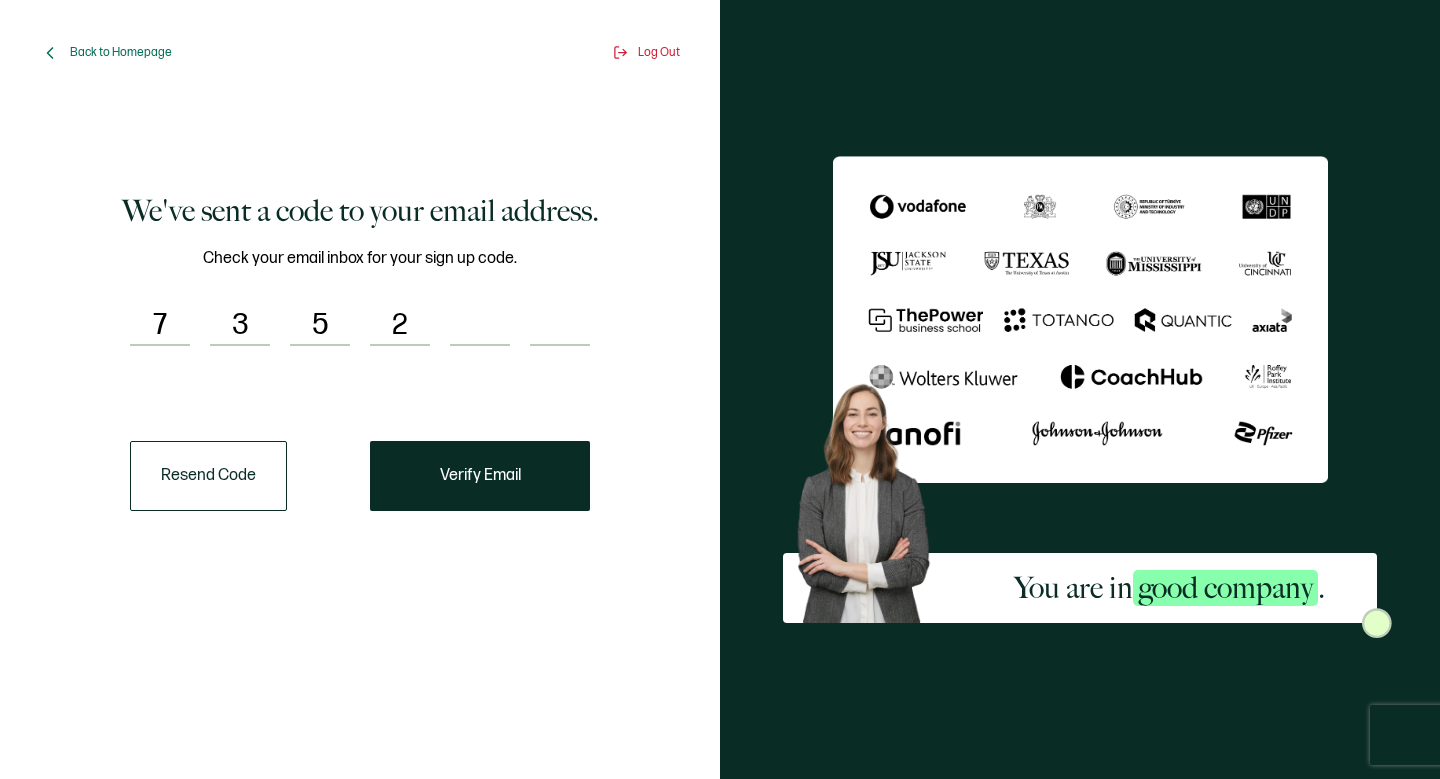 type on "0" 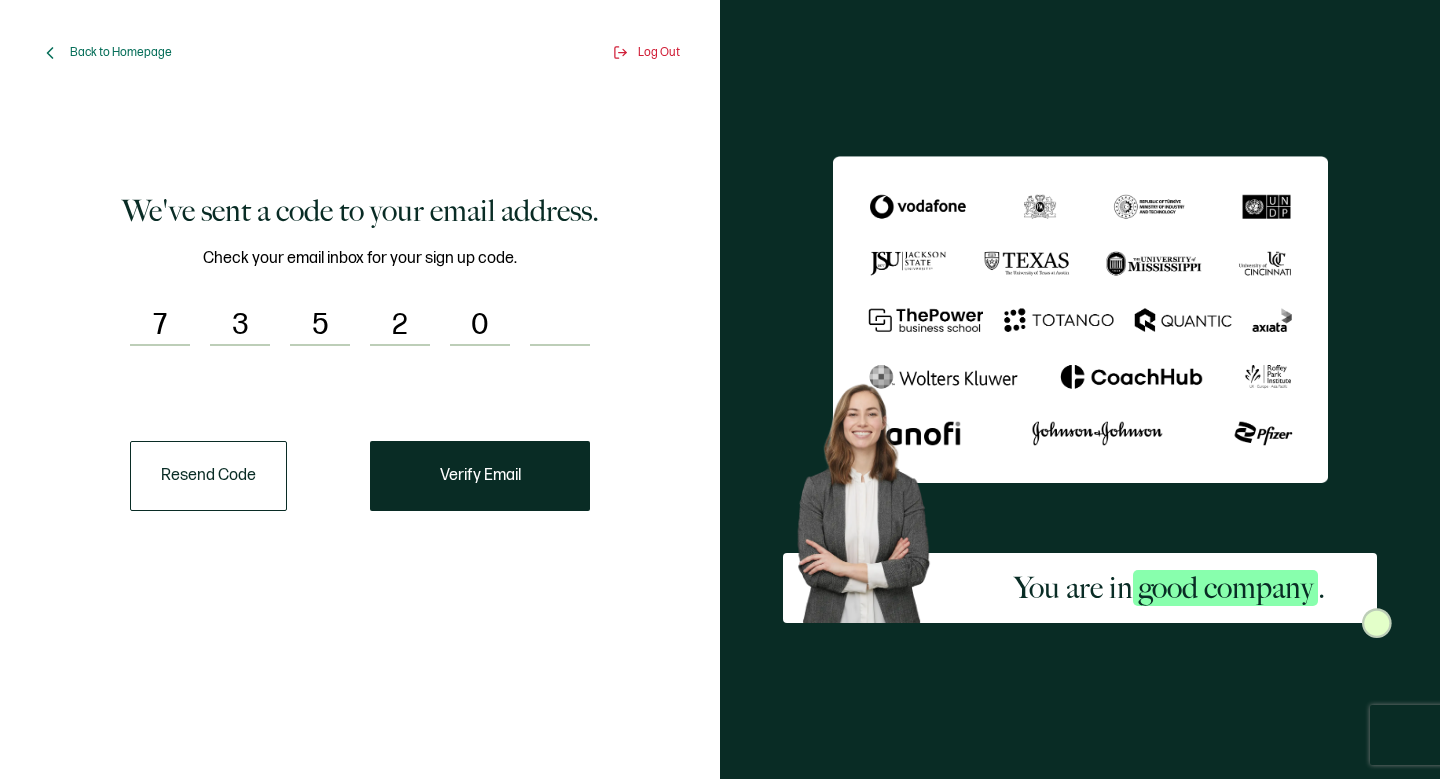 type on "4" 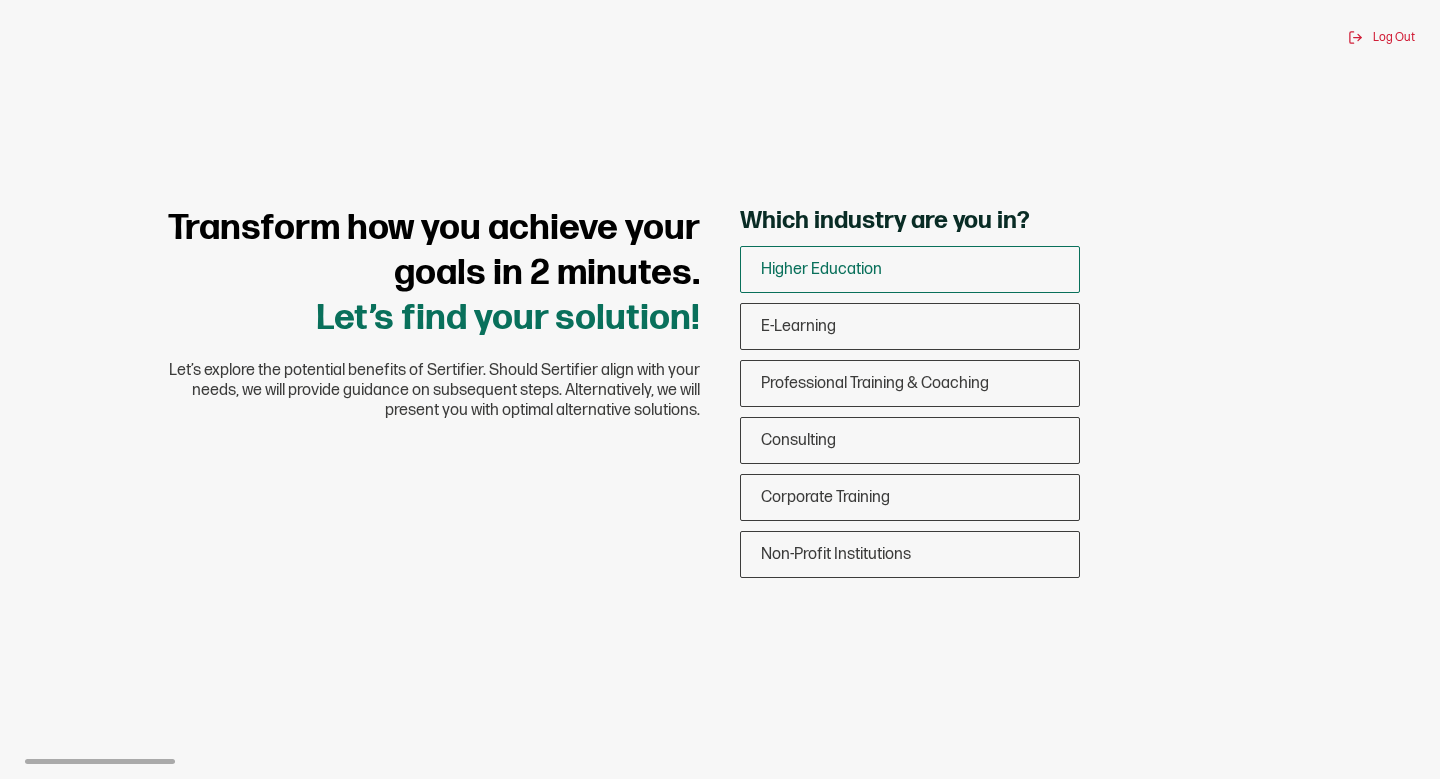 click on "Higher Education" at bounding box center [910, 269] 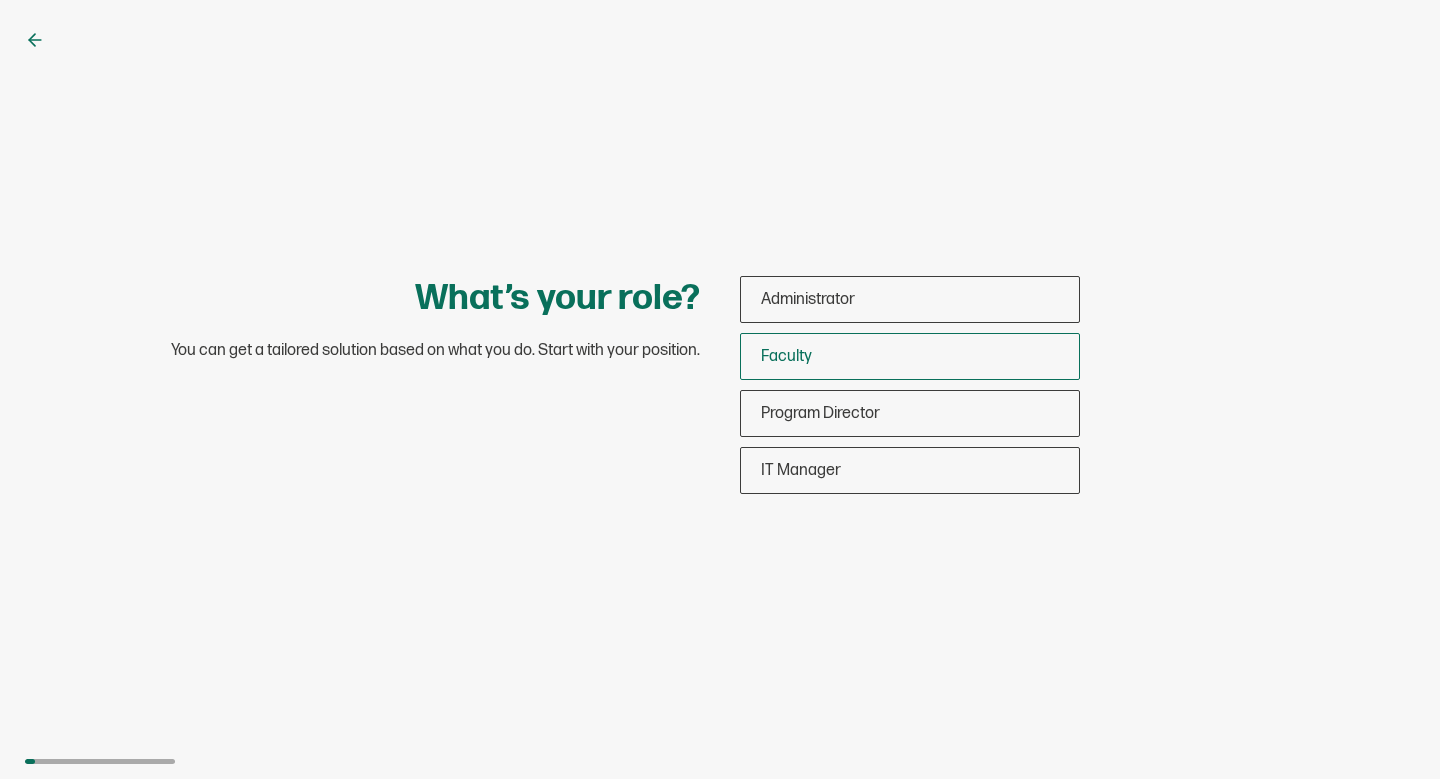 click on "Faculty" at bounding box center (910, 356) 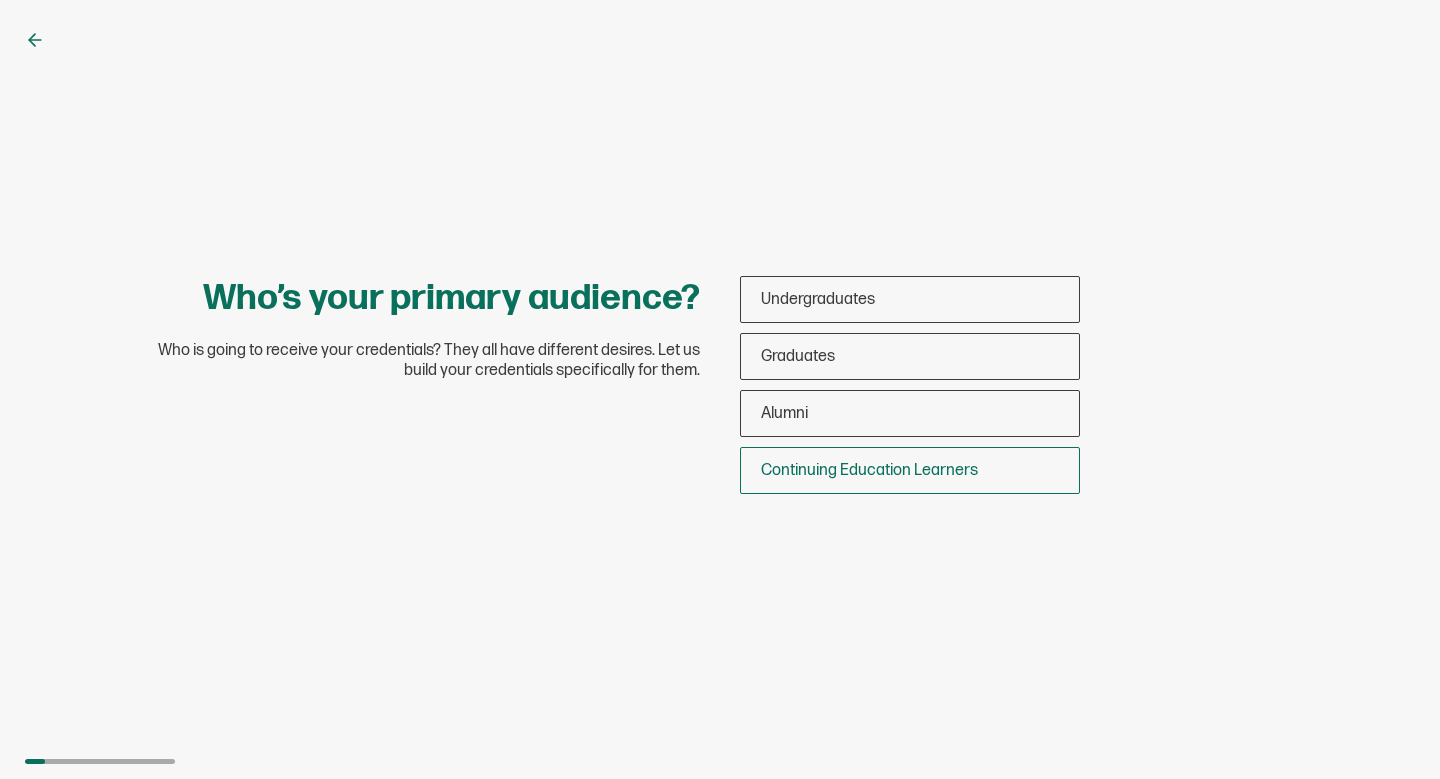 click on "Continuing Education Learners" at bounding box center [869, 470] 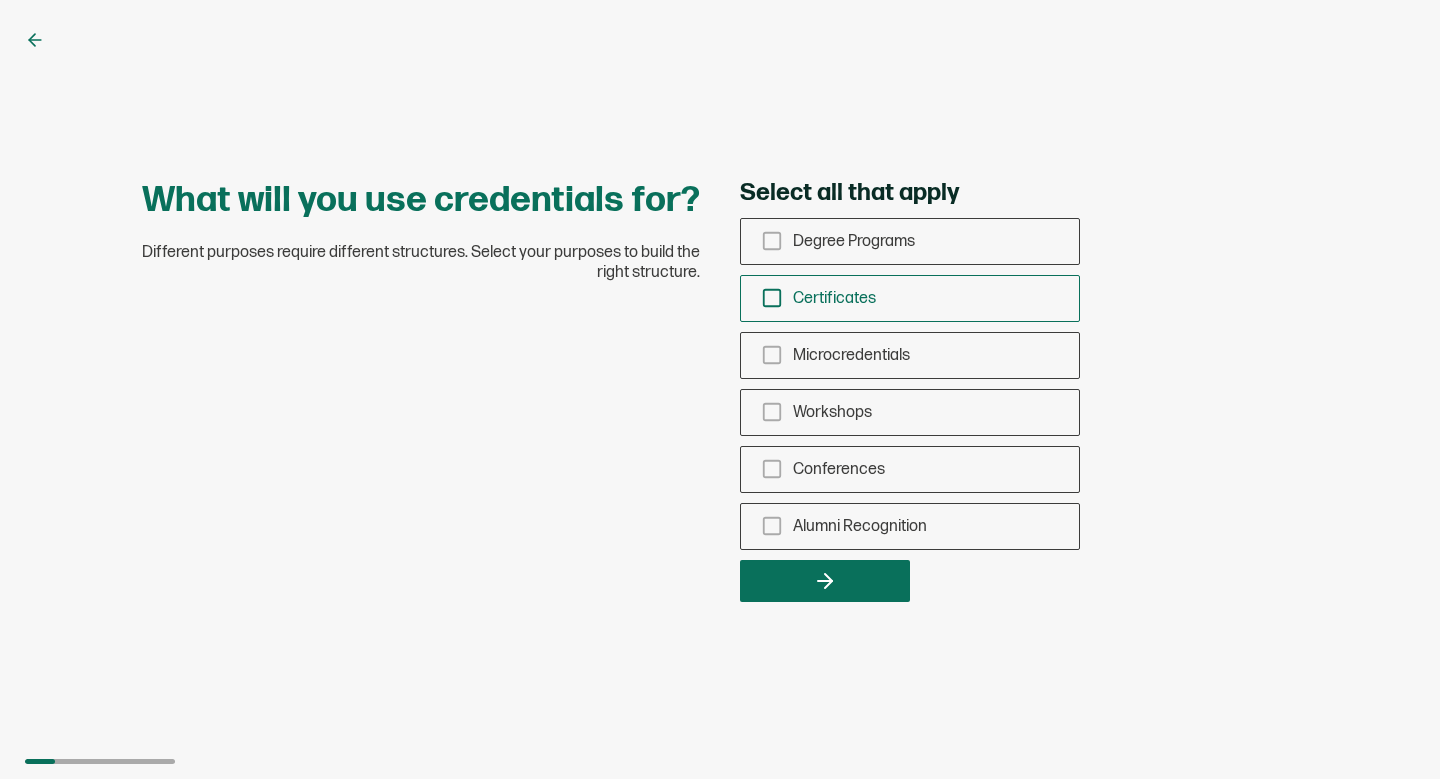 click 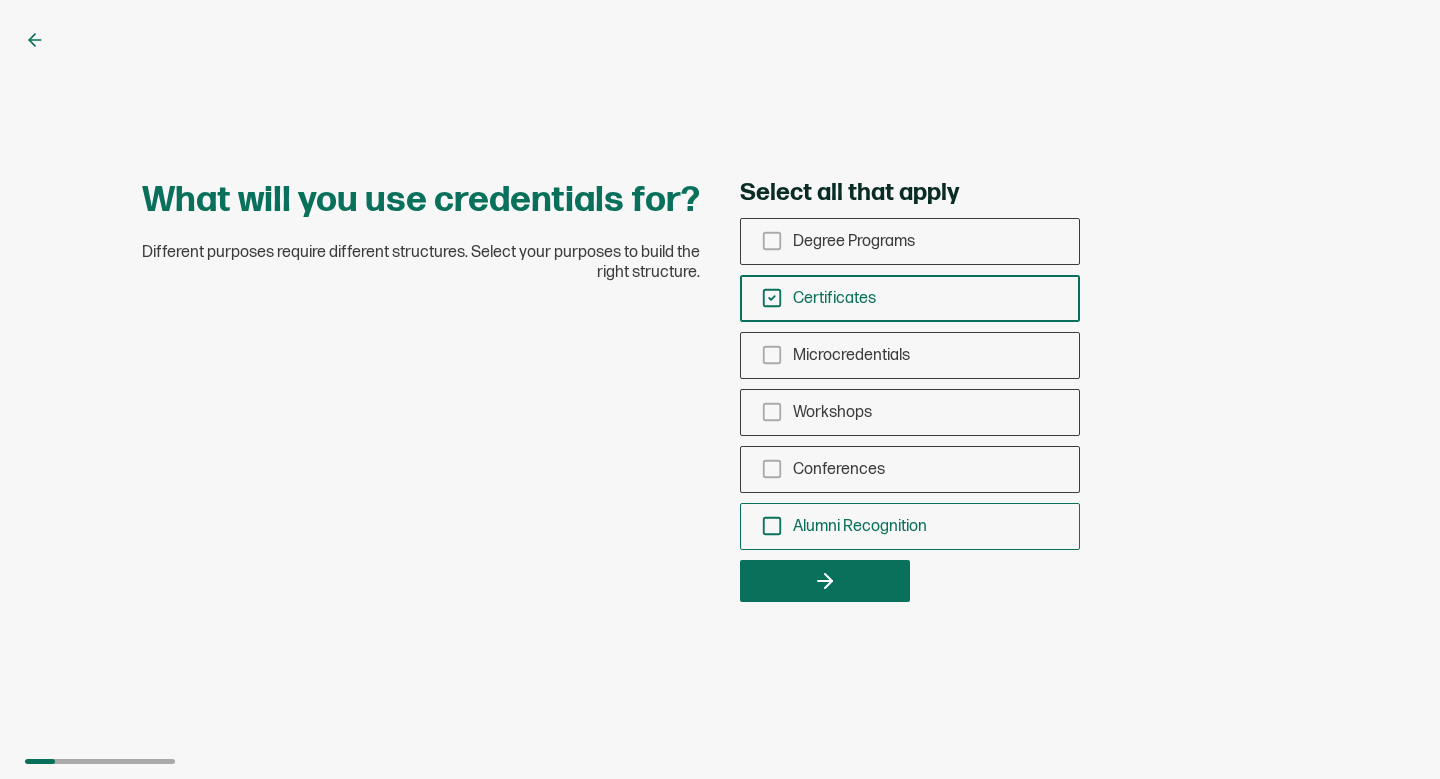 click 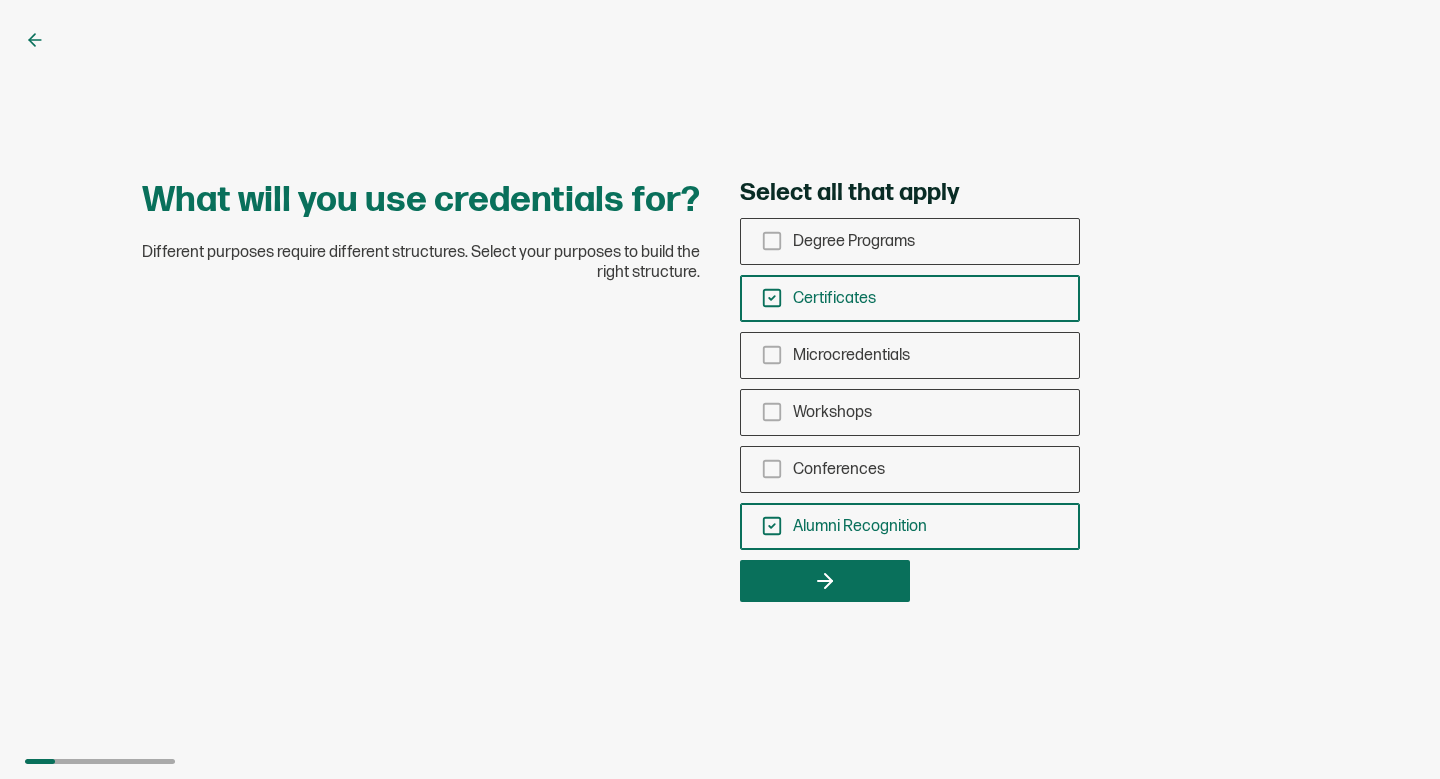 click 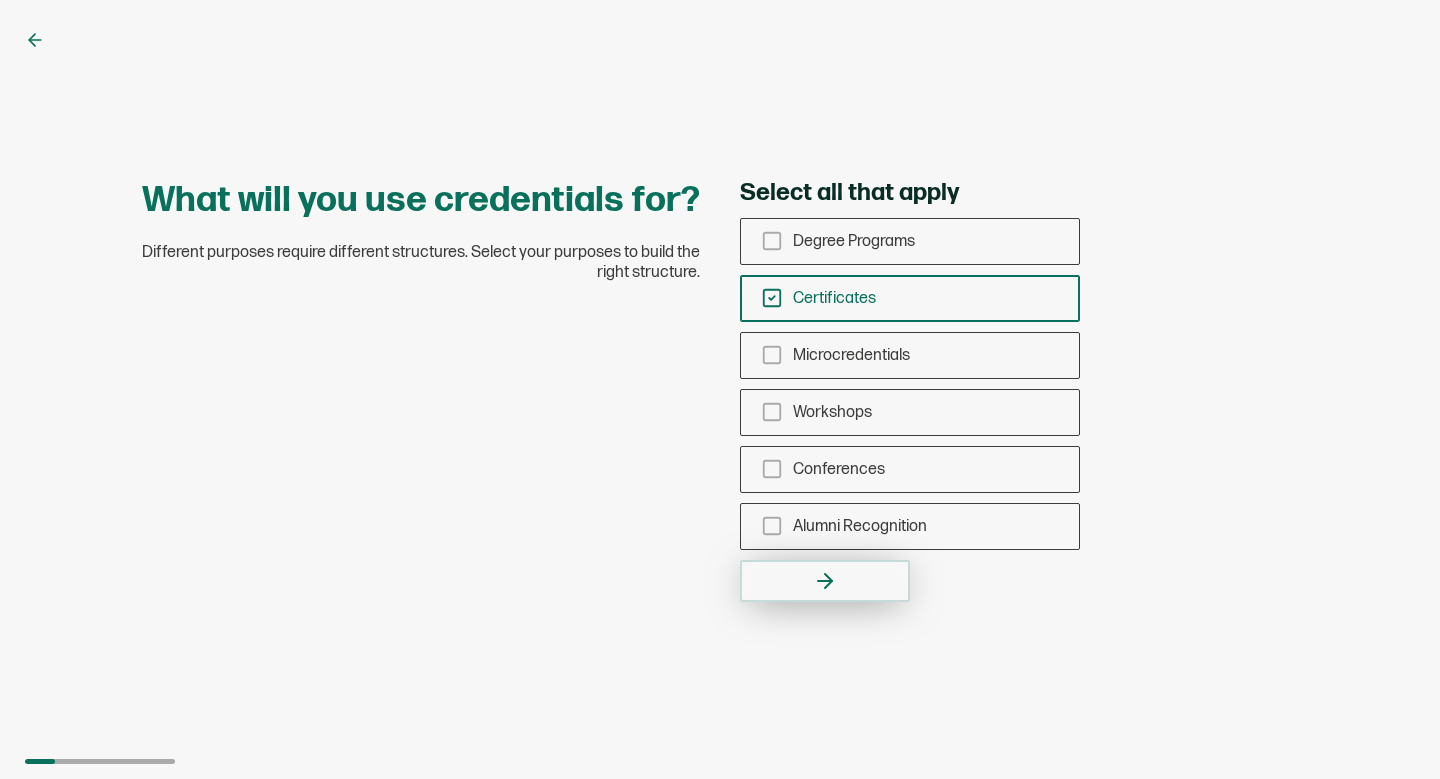 click at bounding box center [825, 581] 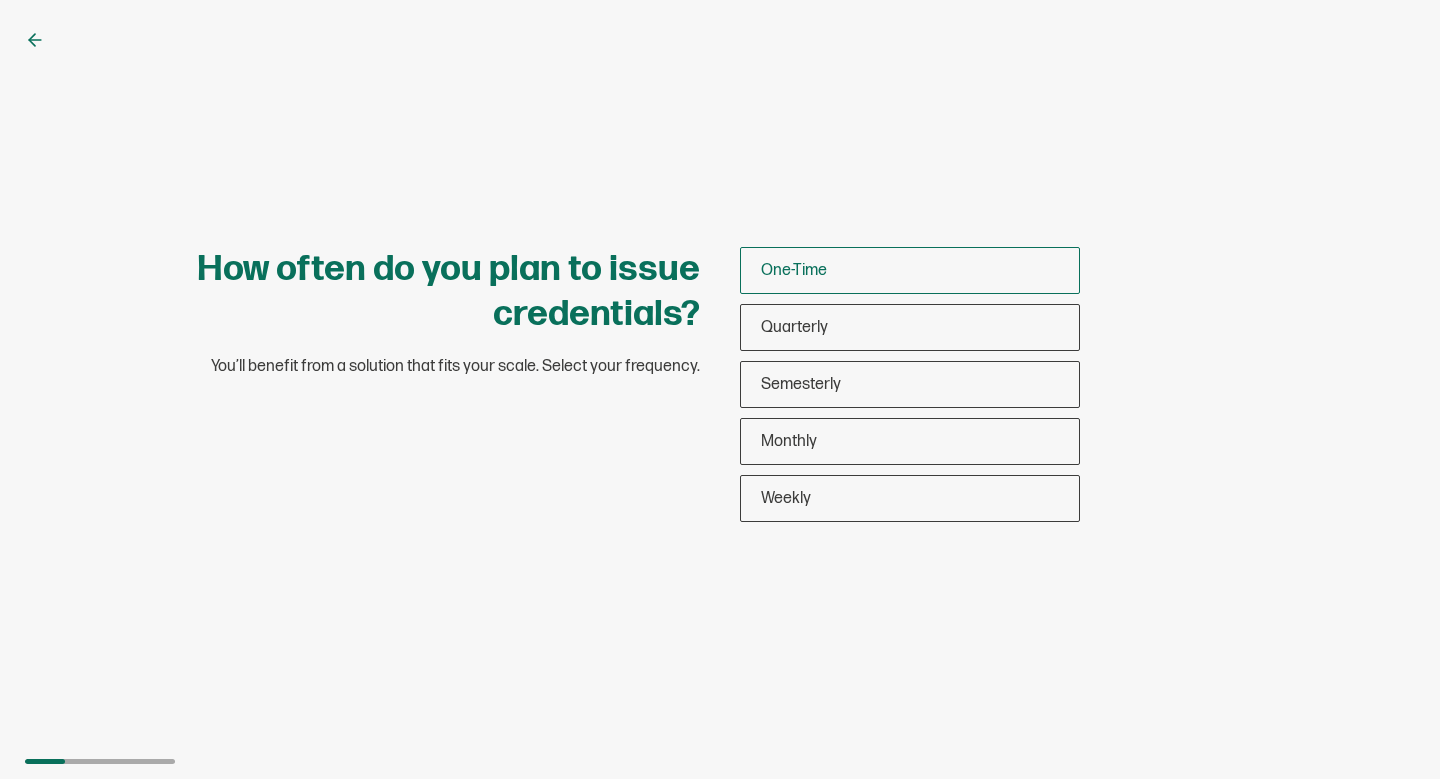 click on "One-Time" at bounding box center [910, 270] 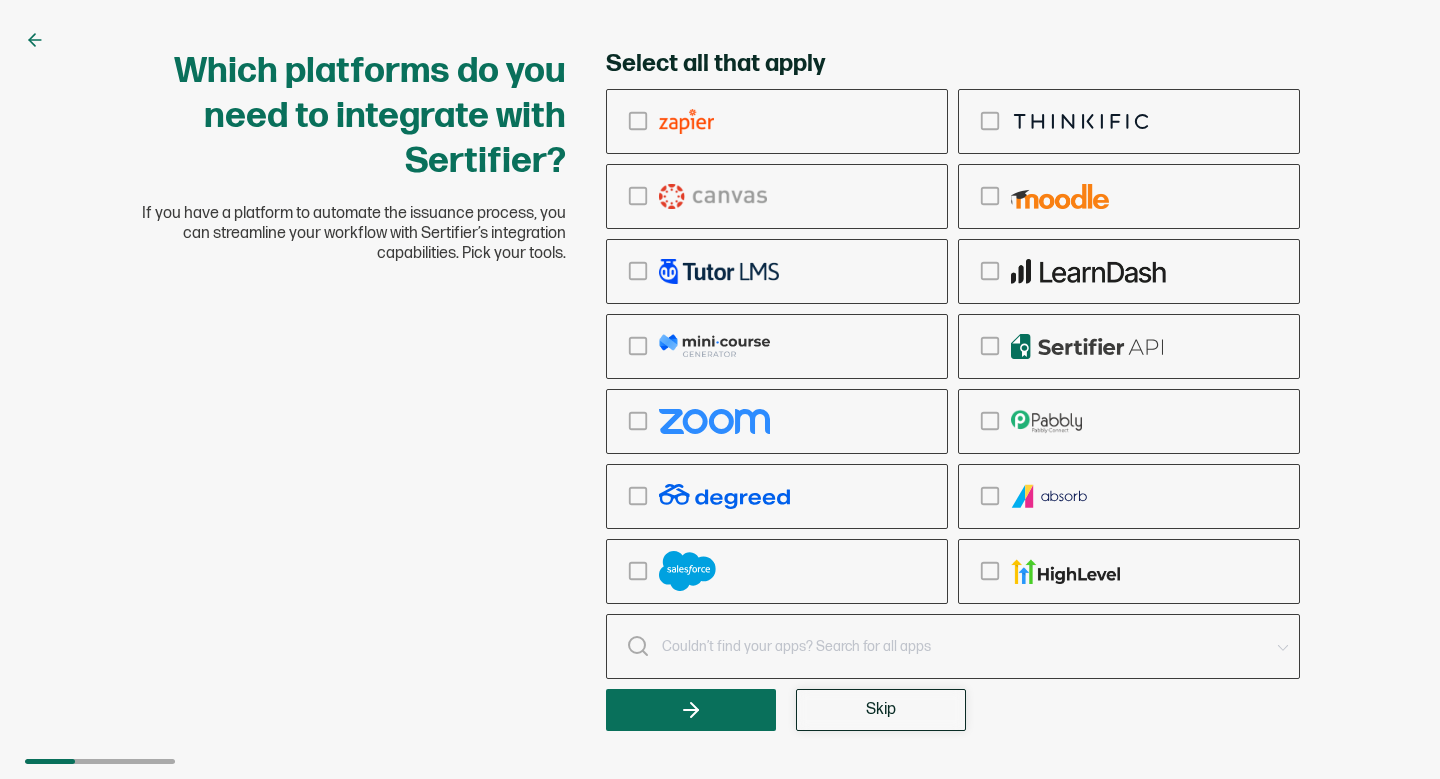 click on "Skip" at bounding box center [881, 710] 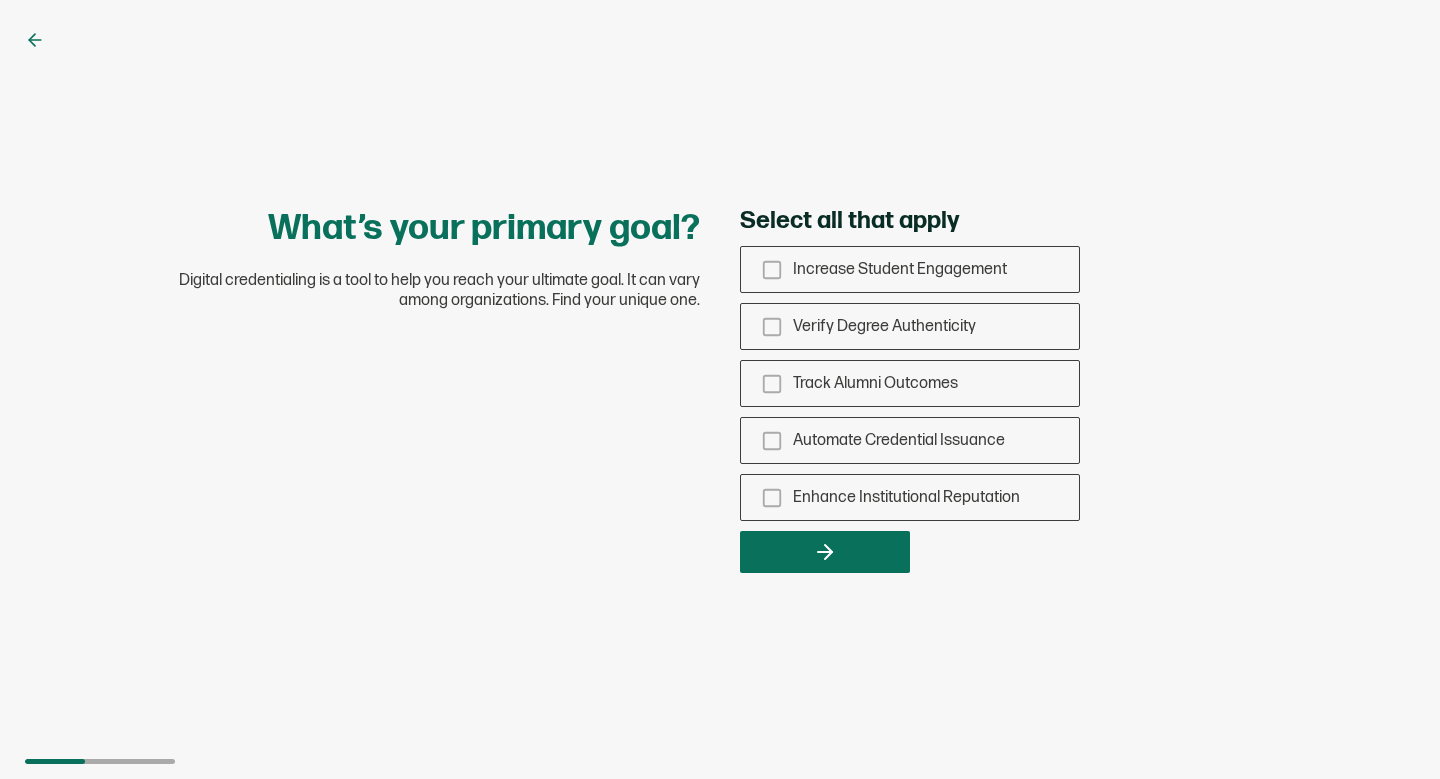 click on "Select all that apply" at bounding box center [849, 221] 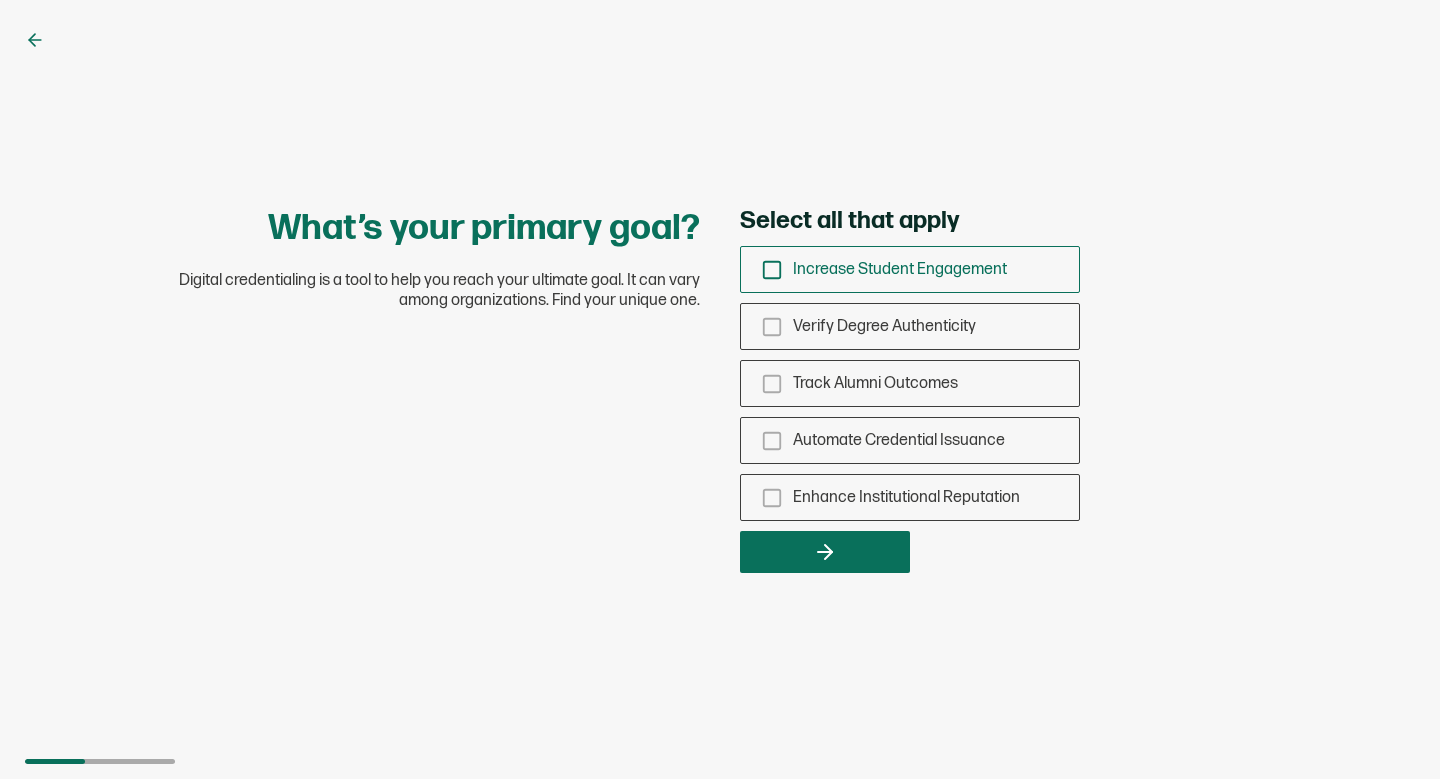 click on "Increase Student Engagement" at bounding box center [910, 269] 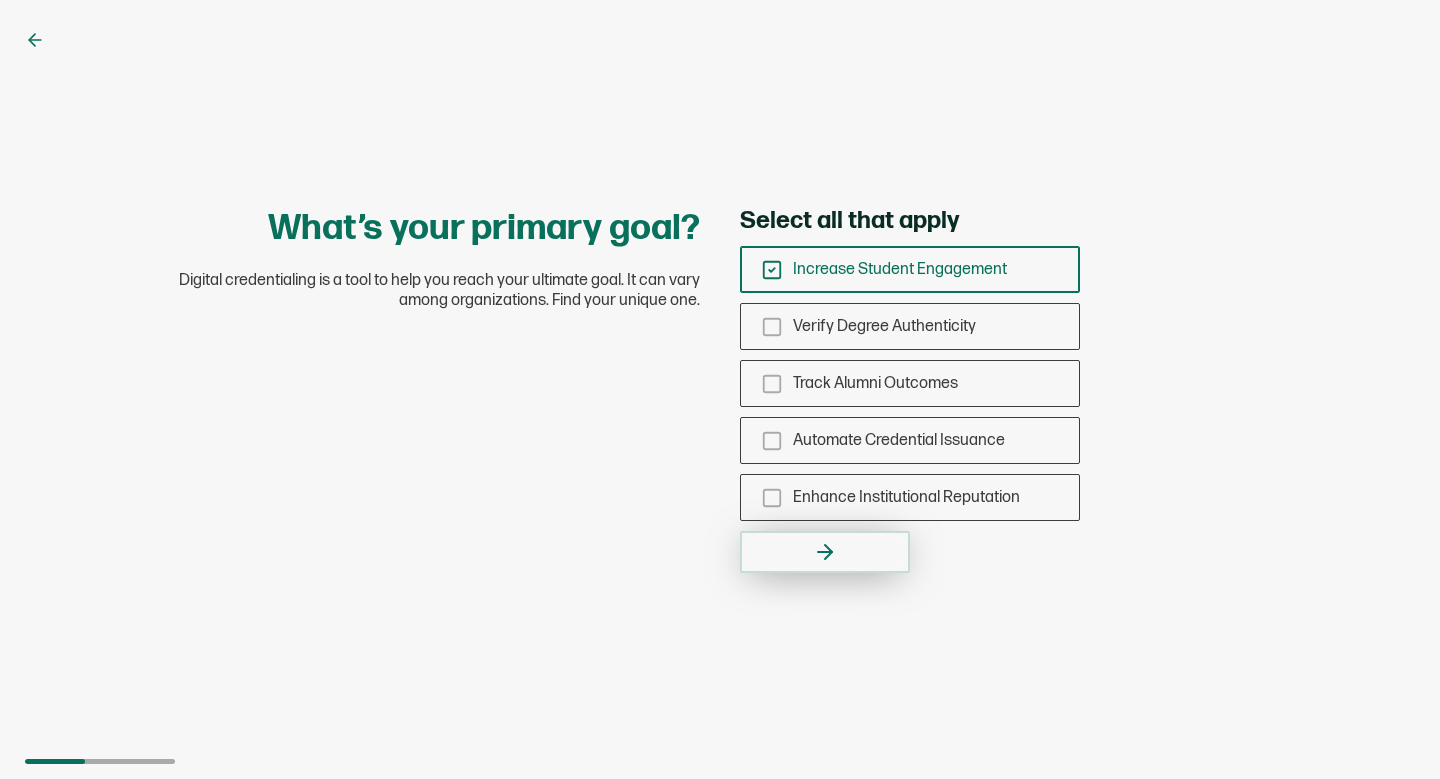click 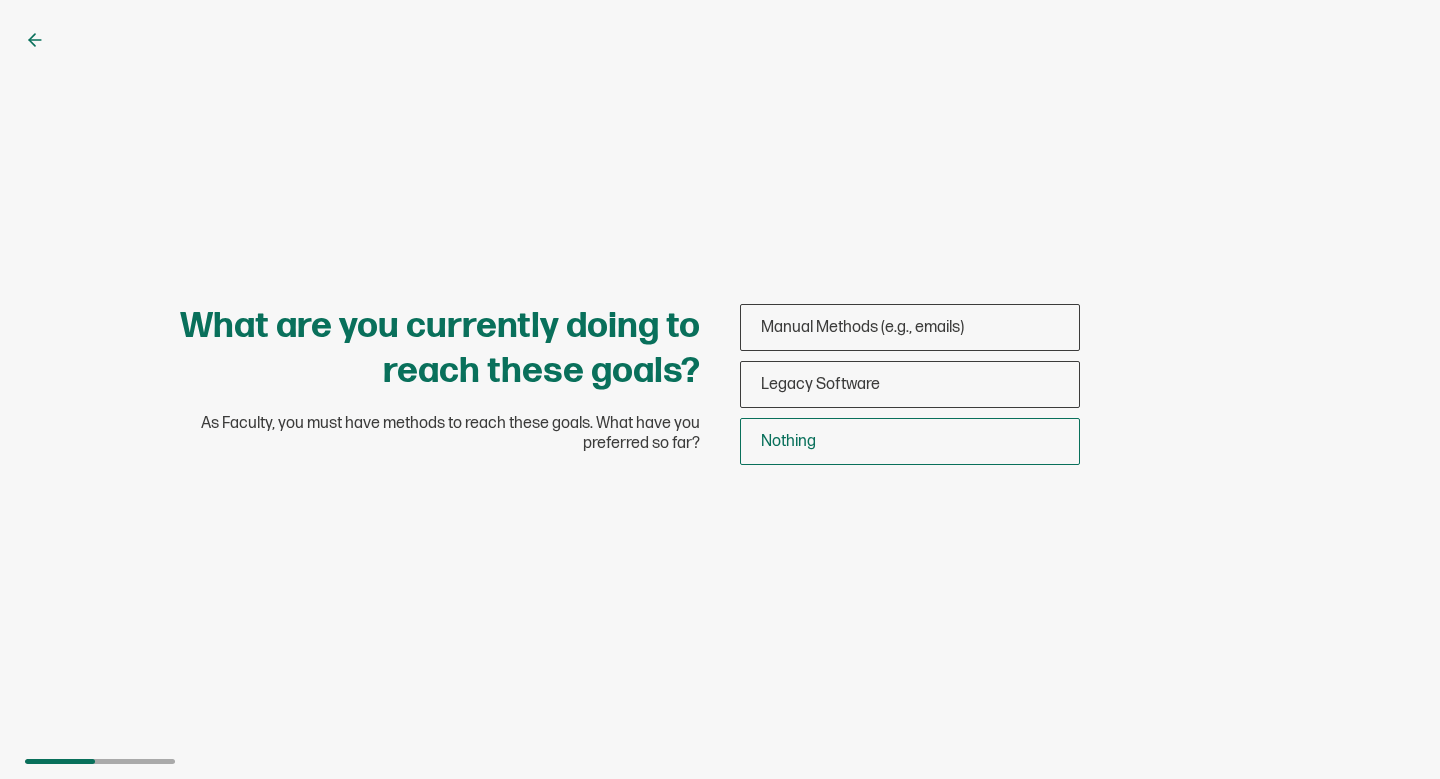 click on "Nothing" at bounding box center [910, 441] 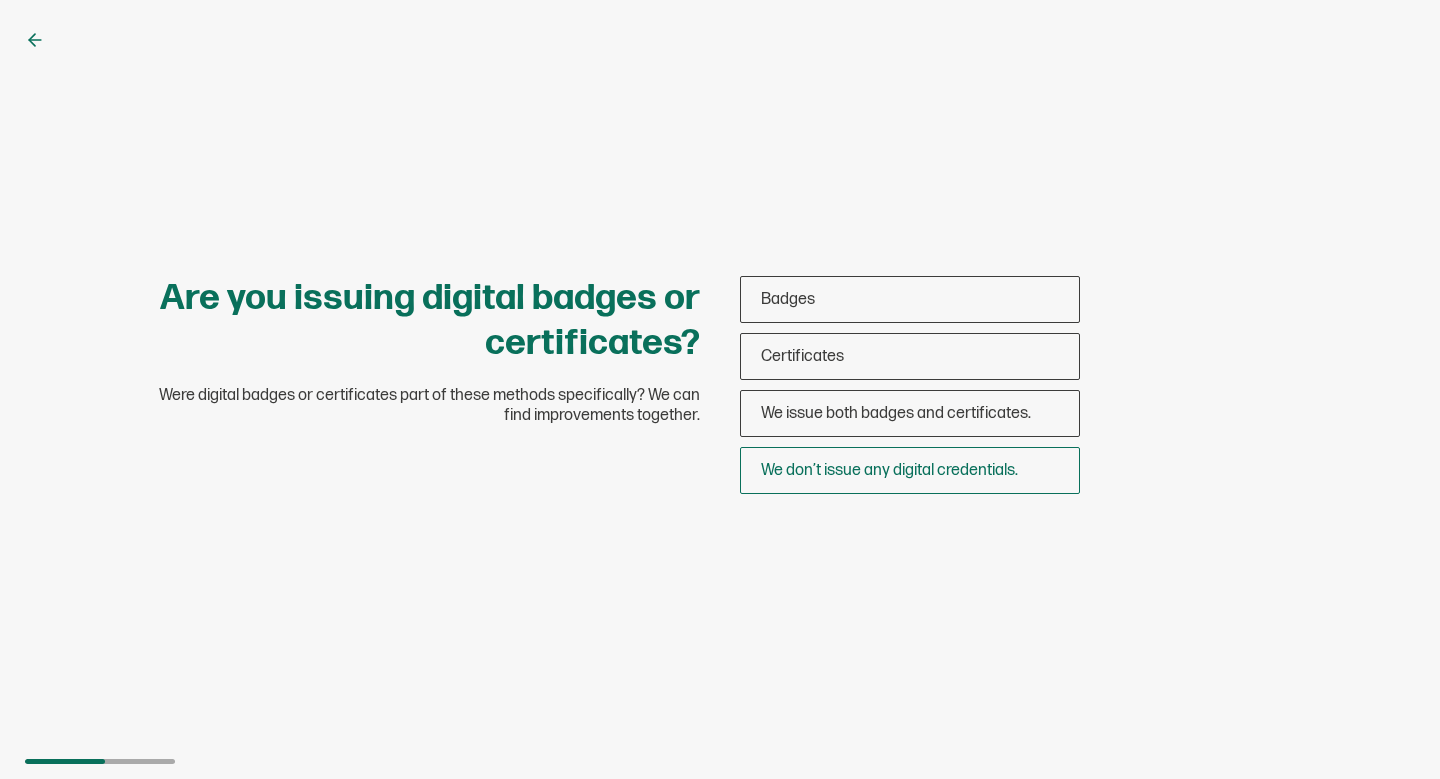 click on "We don’t issue any digital credentials." at bounding box center [889, 470] 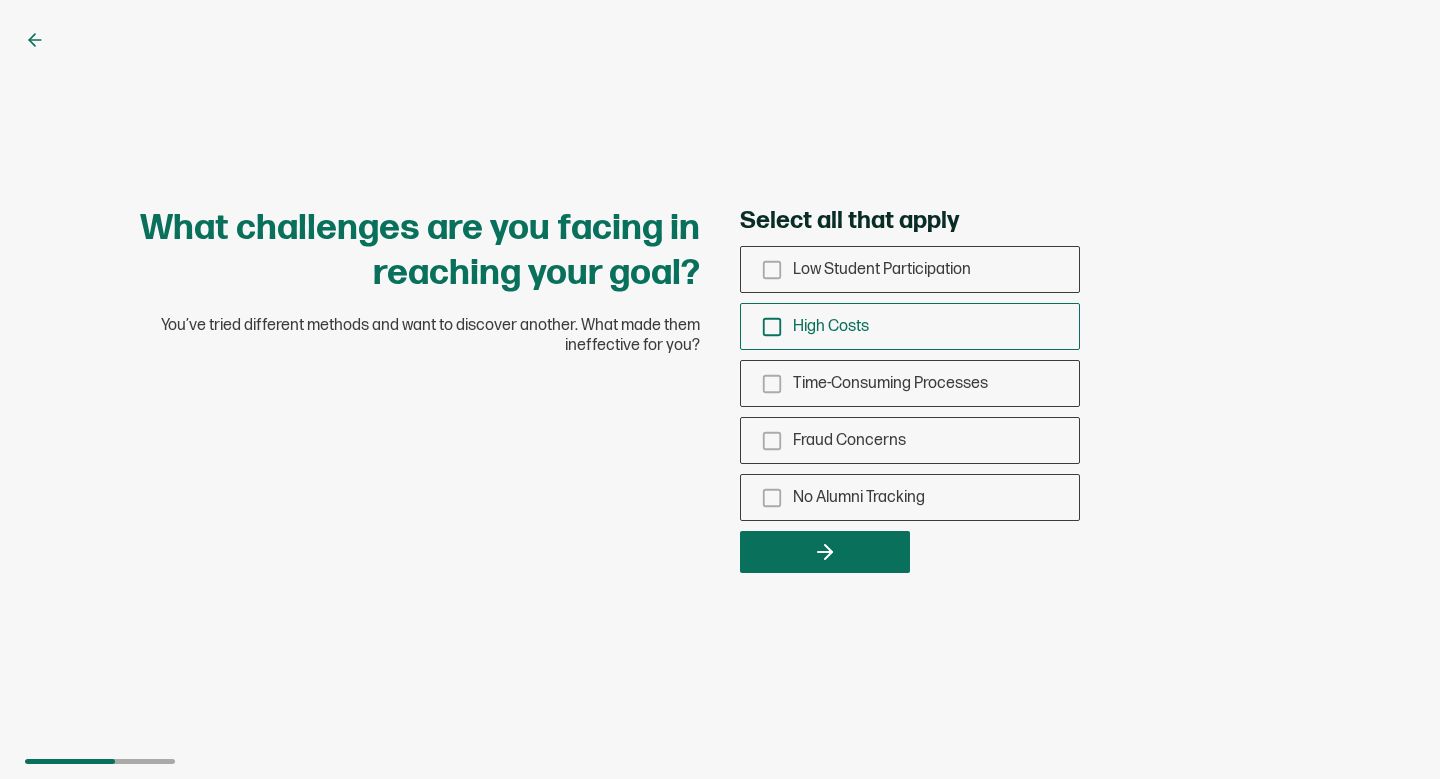 click on "High Costs" at bounding box center [831, 326] 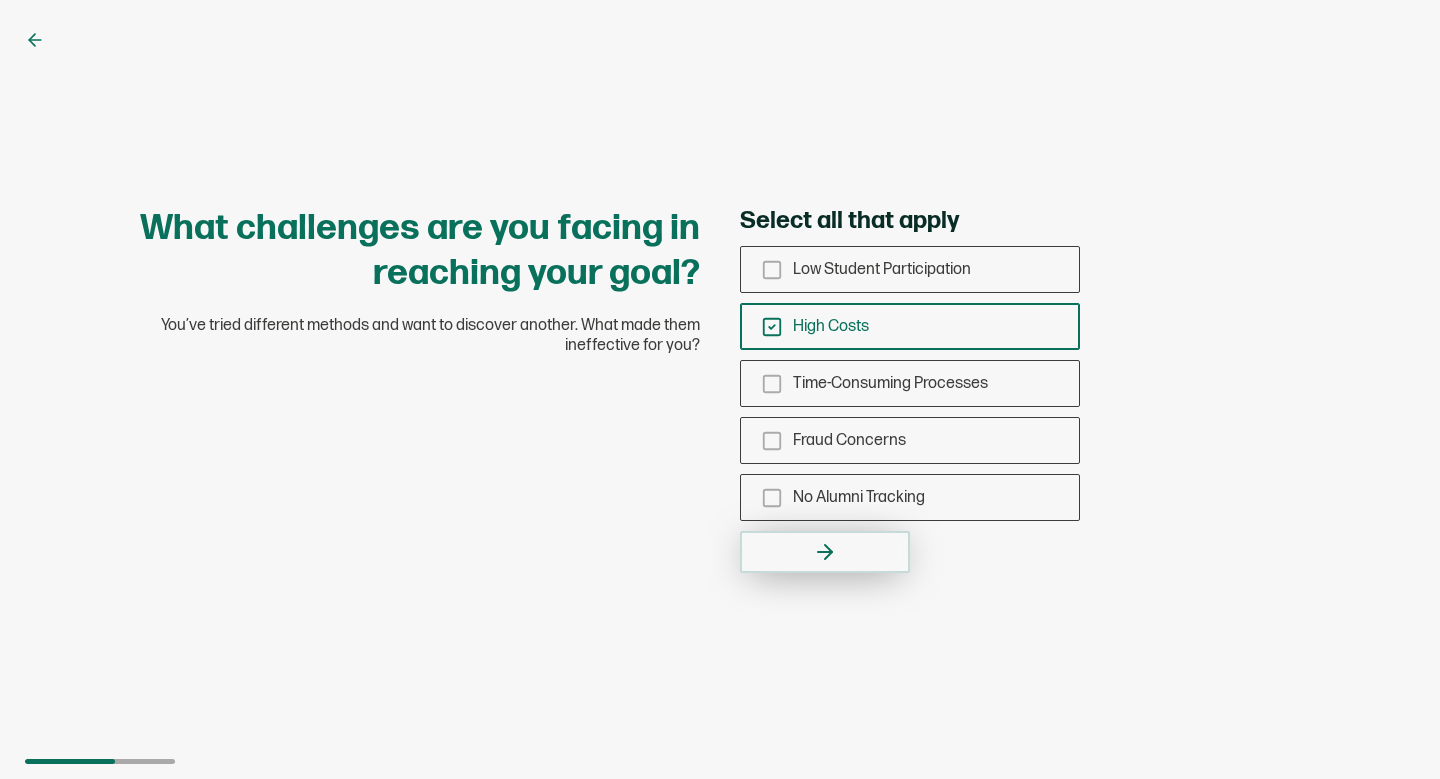 click 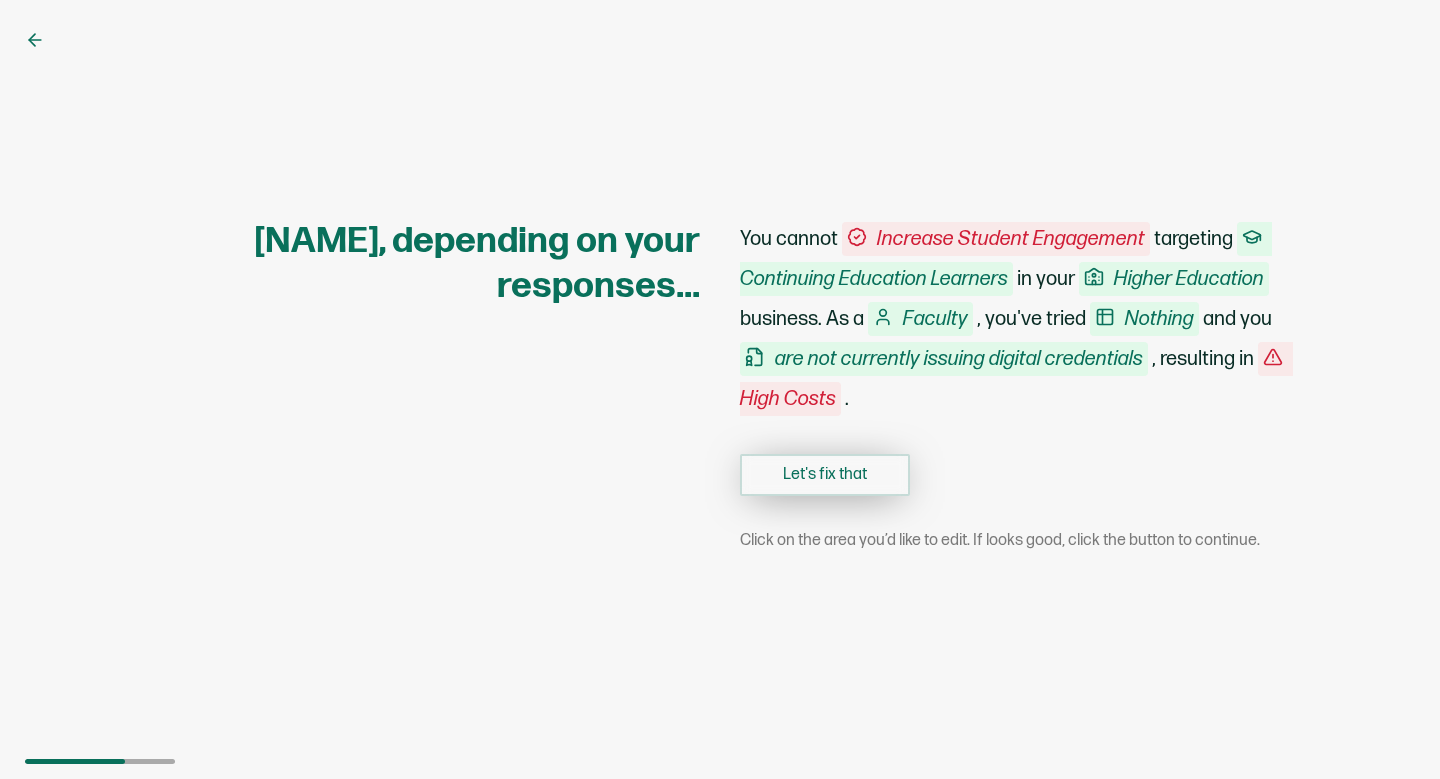 click on "Let's fix that" at bounding box center [825, 475] 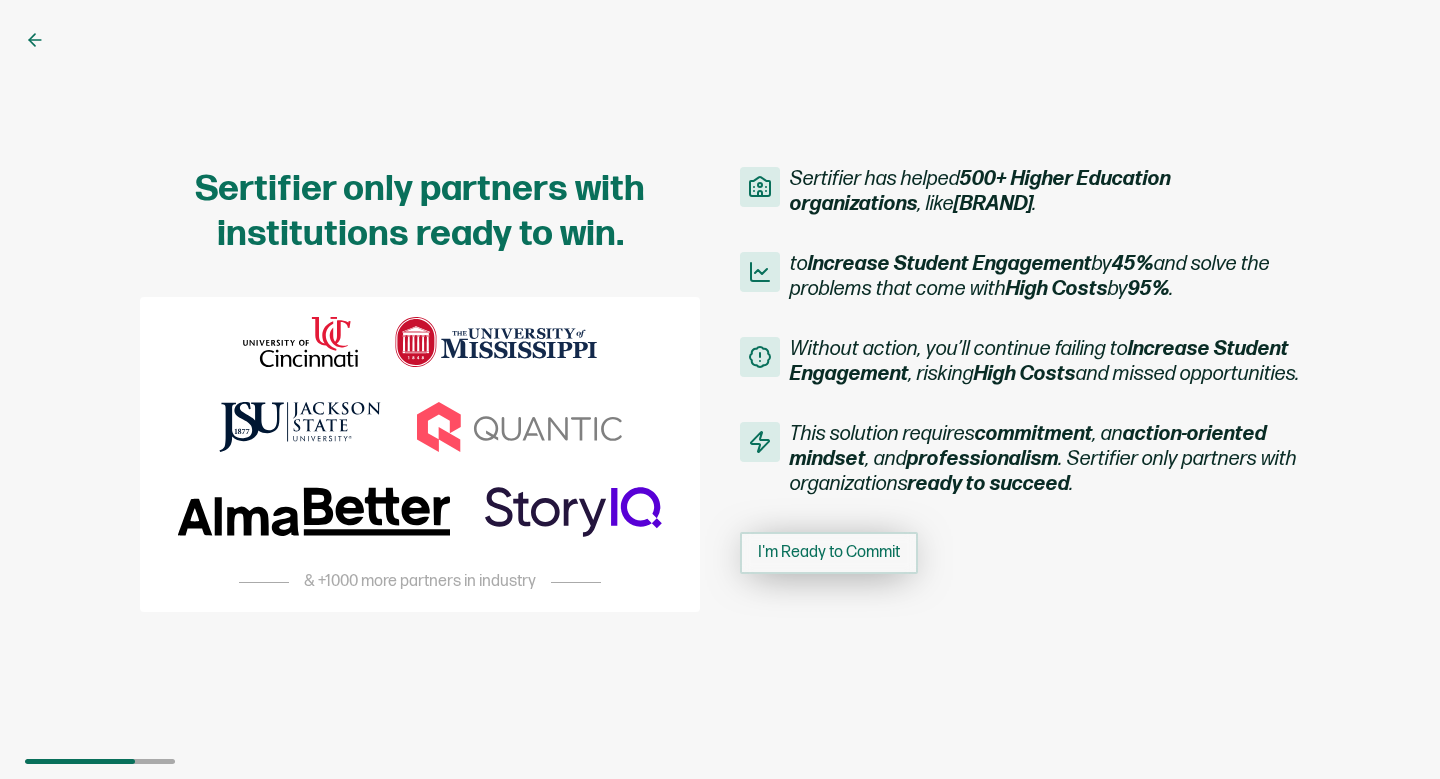 click on "I'm Ready to Commit" at bounding box center (829, 553) 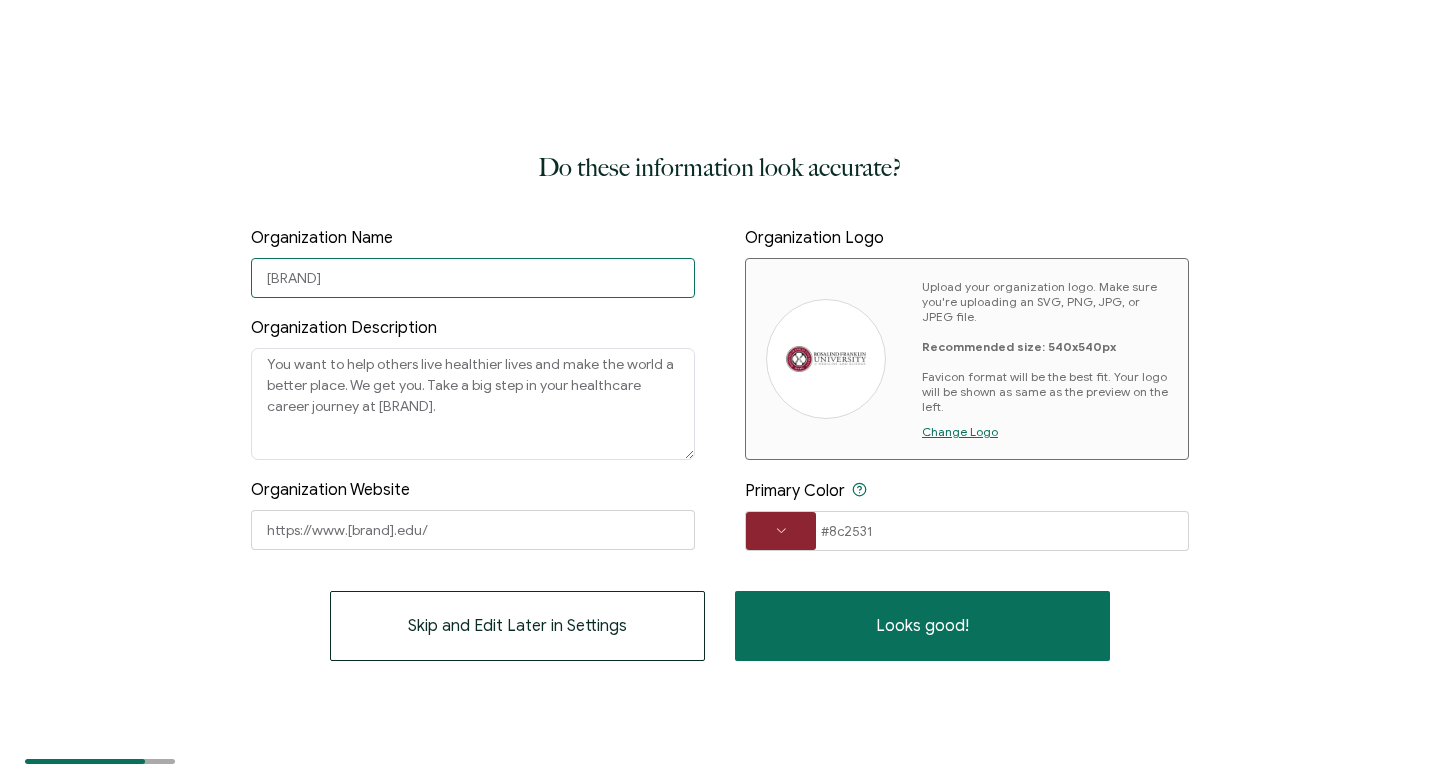 click on "[BRAND]" at bounding box center (473, 278) 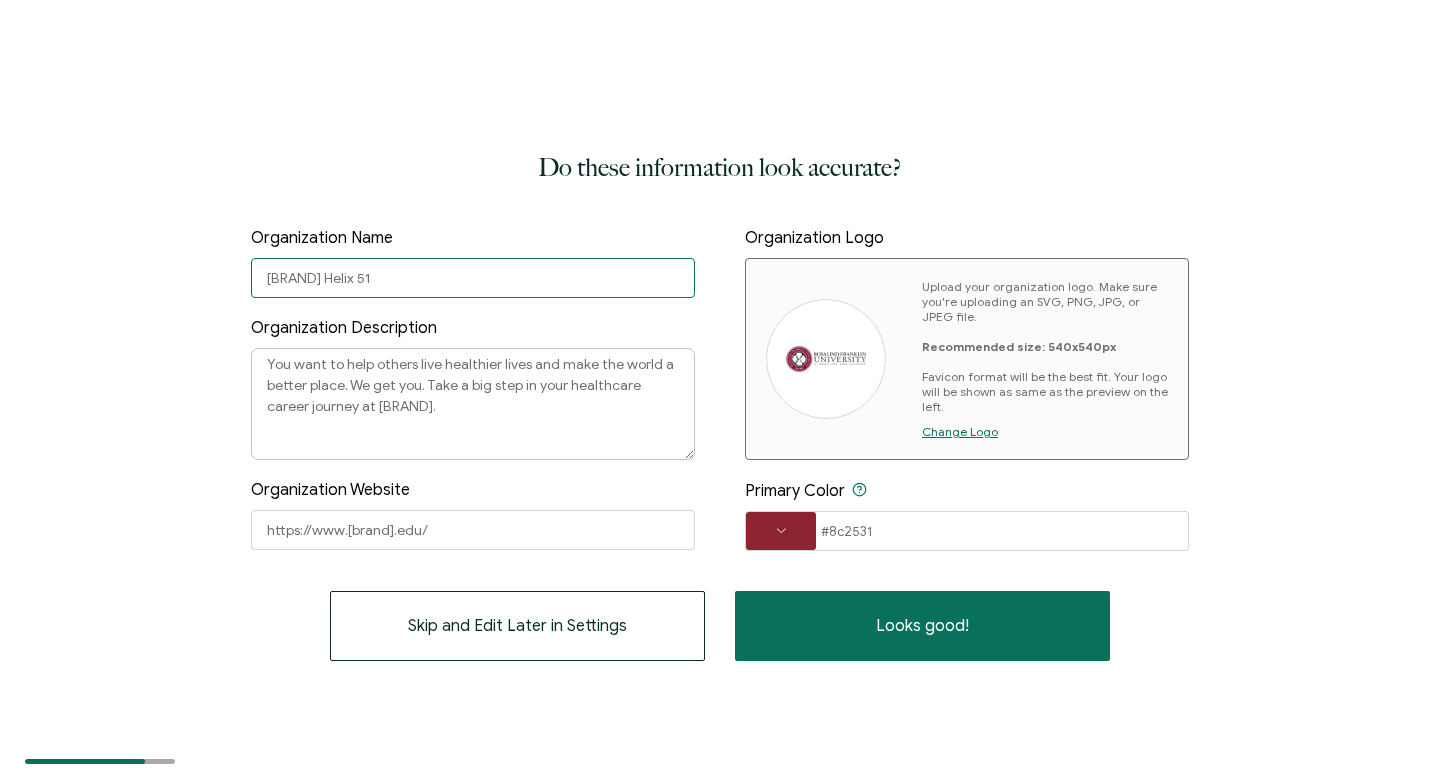 type on "[BRAND] Helix 51" 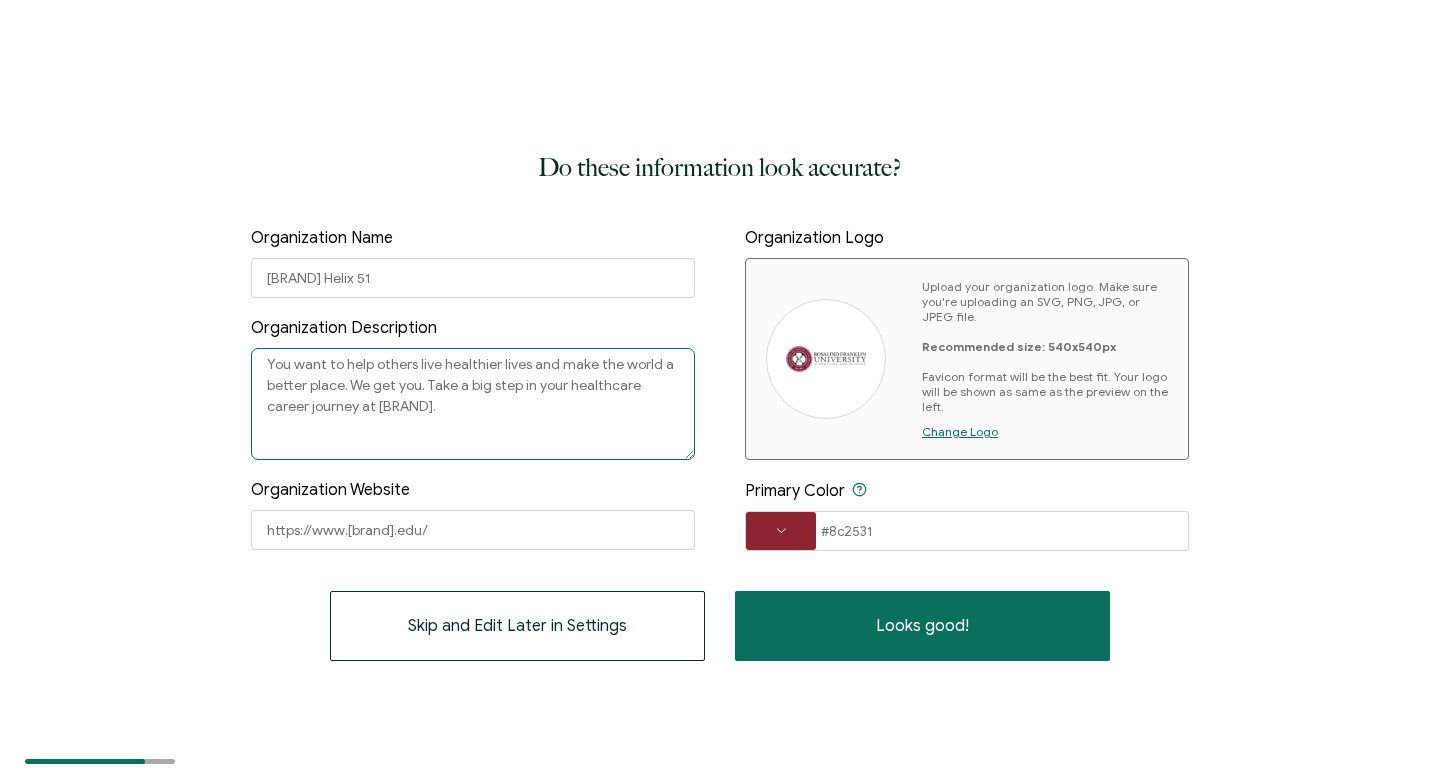 click on "You want to help others live healthier lives and make the world a better place. We get you. Take a big step in your healthcare career journey at [BRAND]." at bounding box center [473, 404] 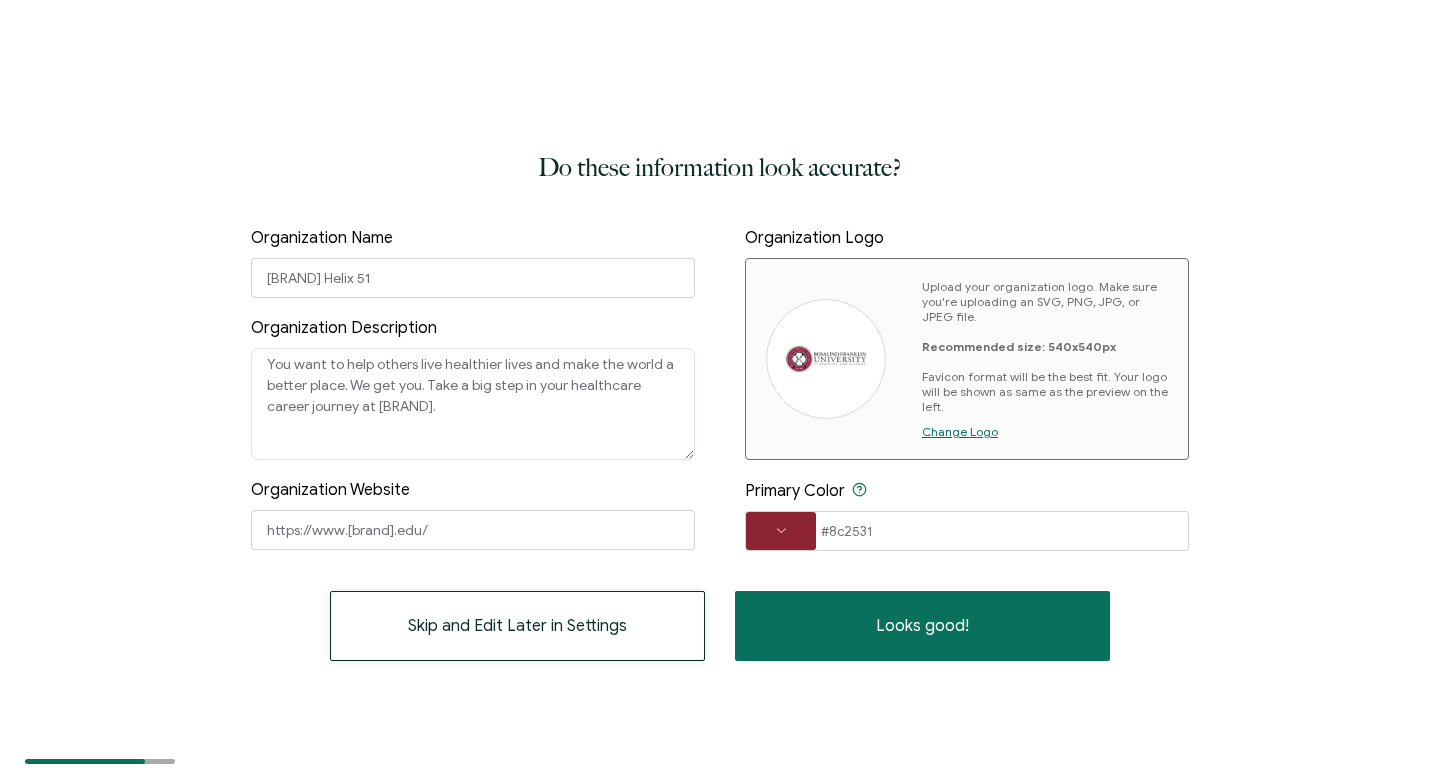 click on "Skip and Edit Later in Settings" at bounding box center (517, 626) 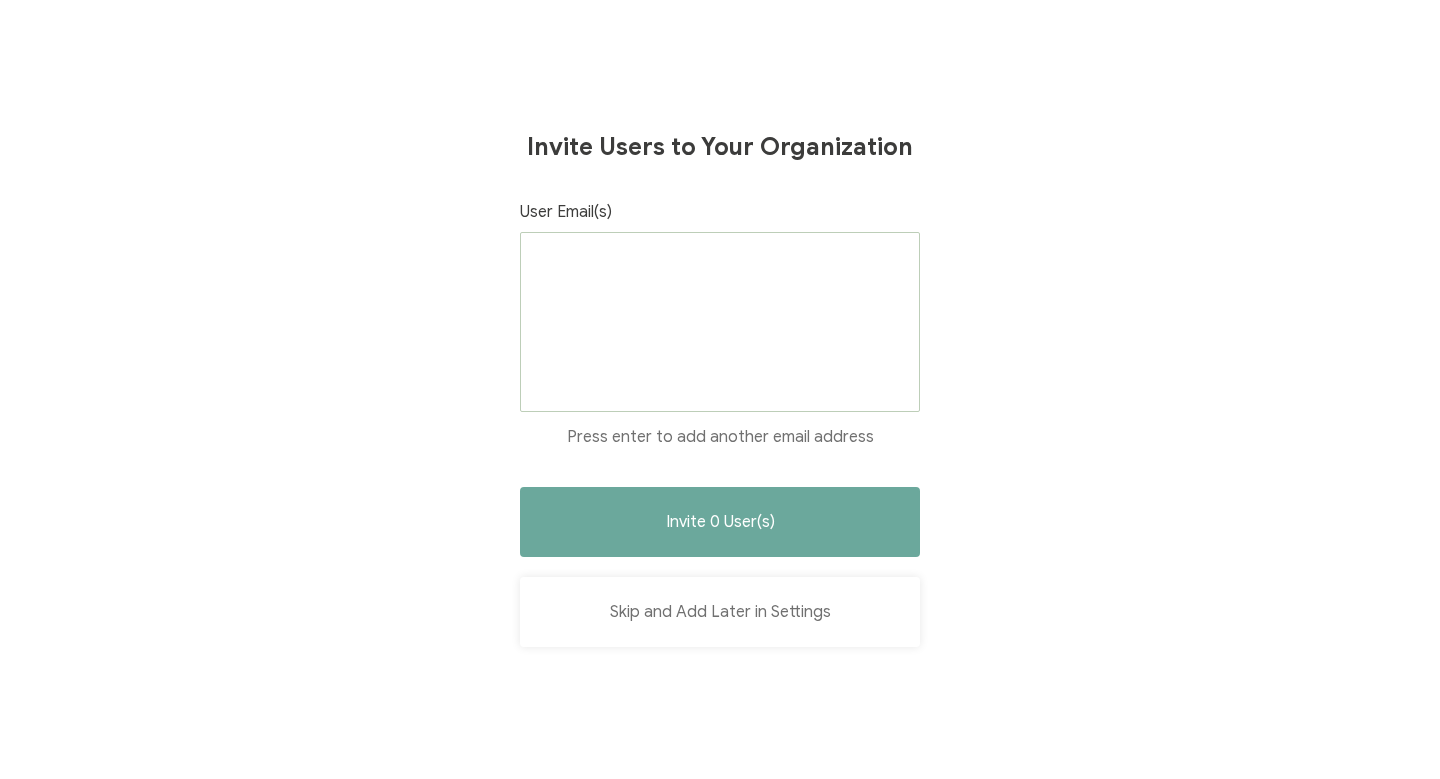 click on "Skip and Add Later in Settings" at bounding box center (720, 612) 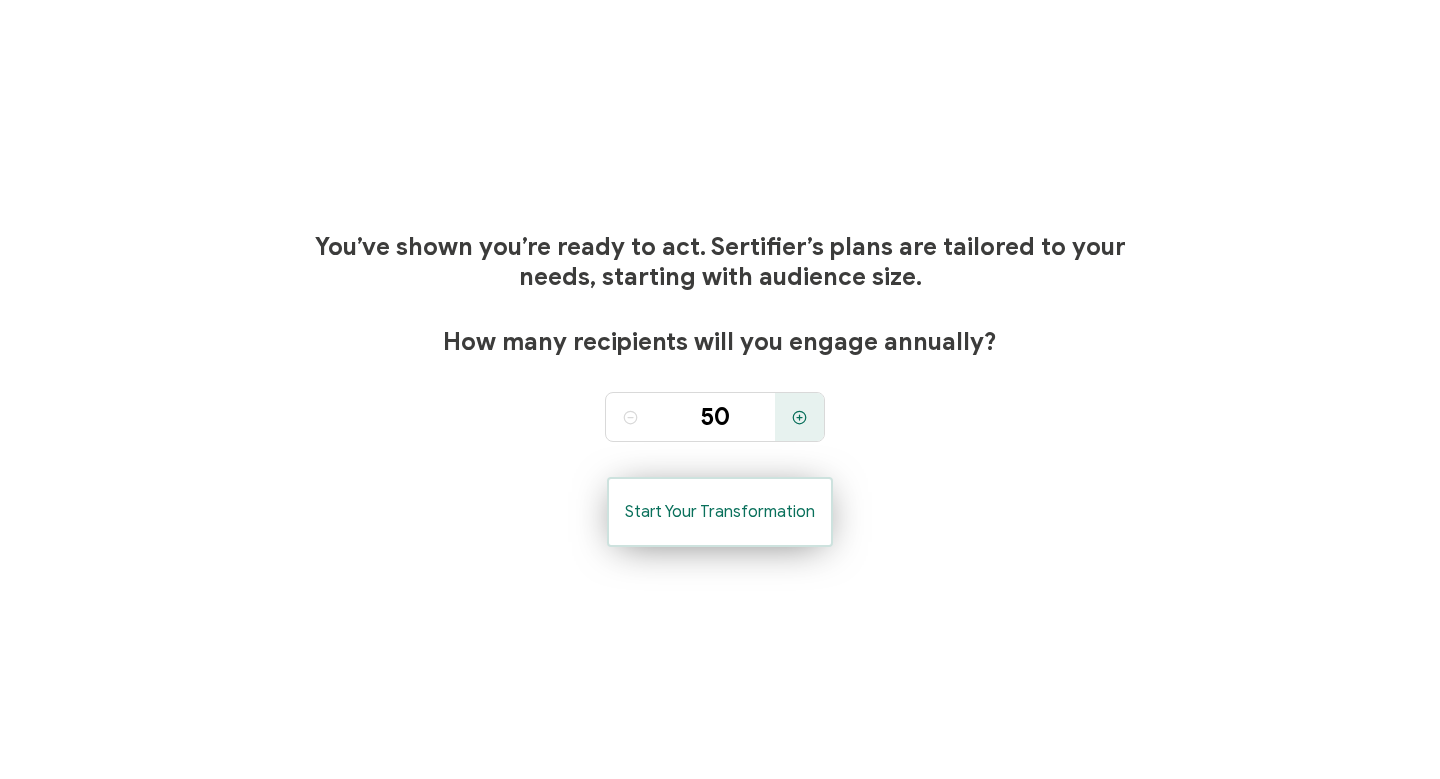 click on "Start Your Transformation" at bounding box center (720, 512) 